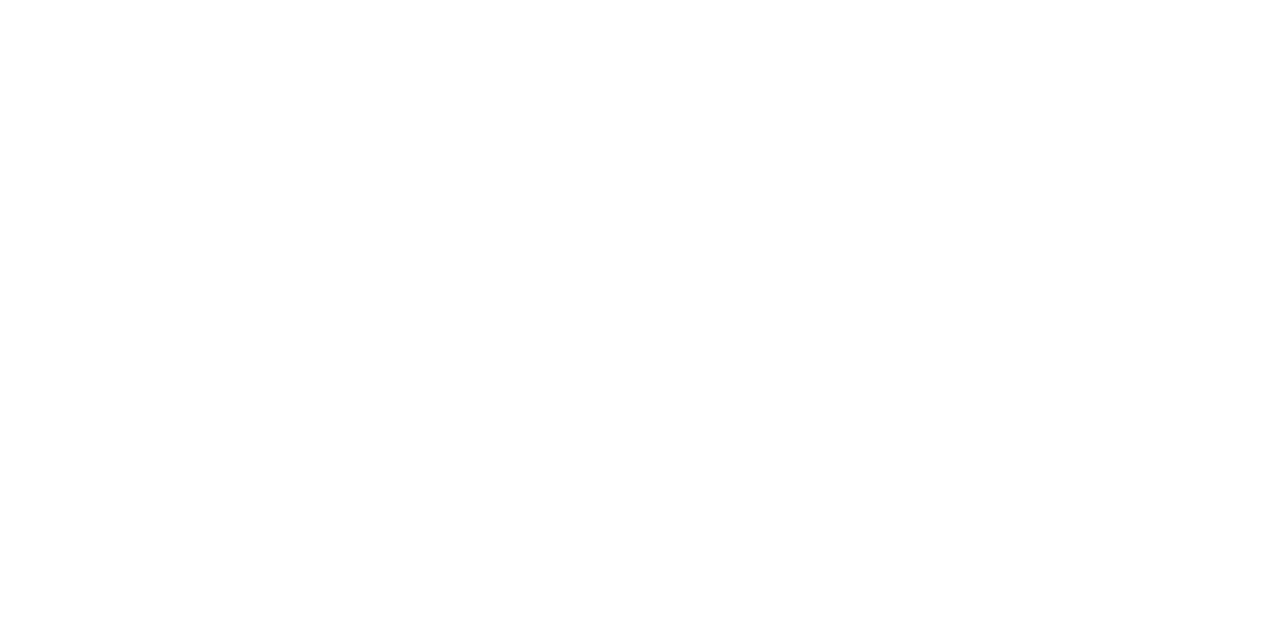 scroll, scrollTop: 0, scrollLeft: 0, axis: both 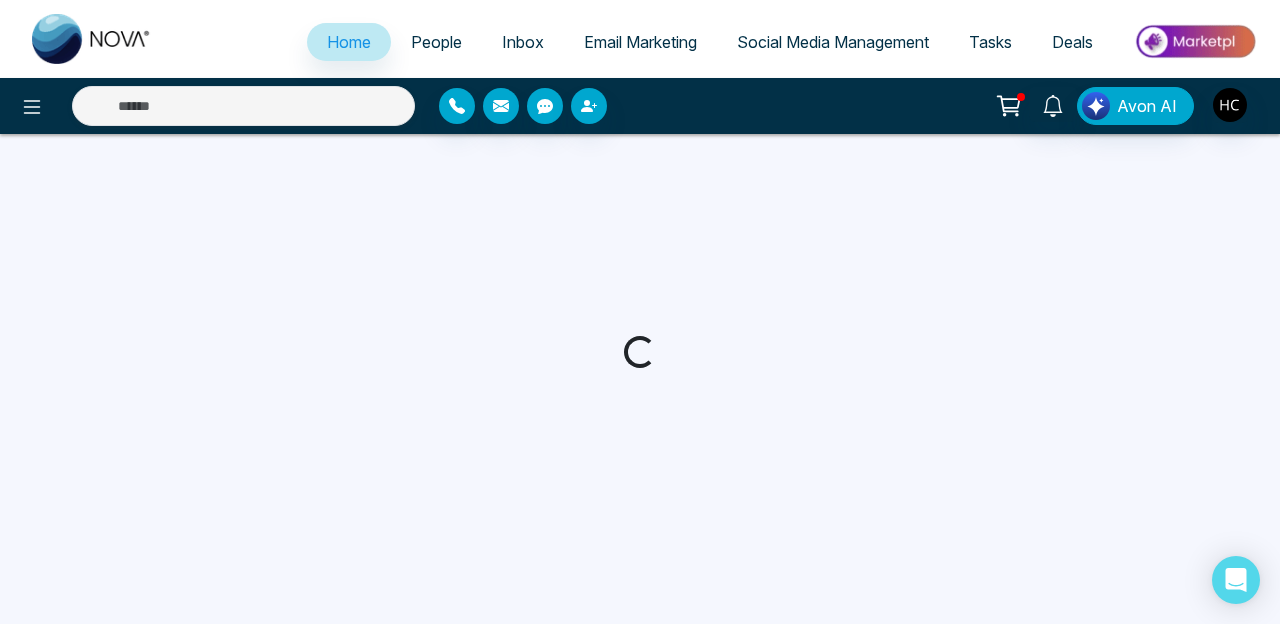 select on "*" 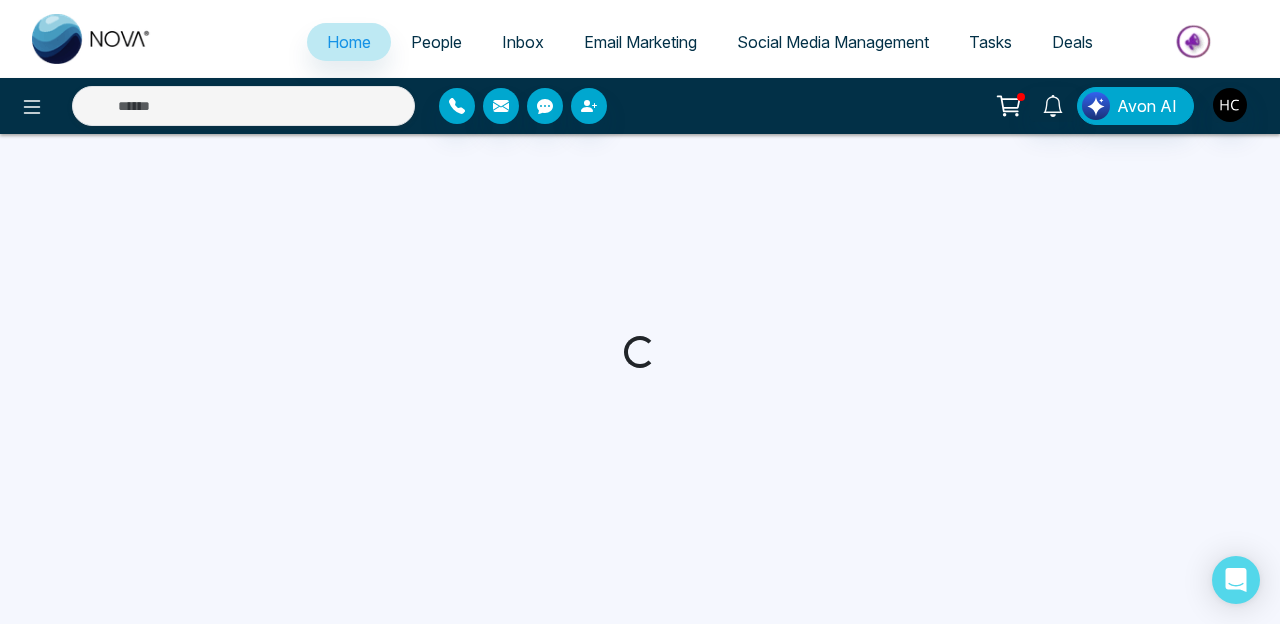select on "*" 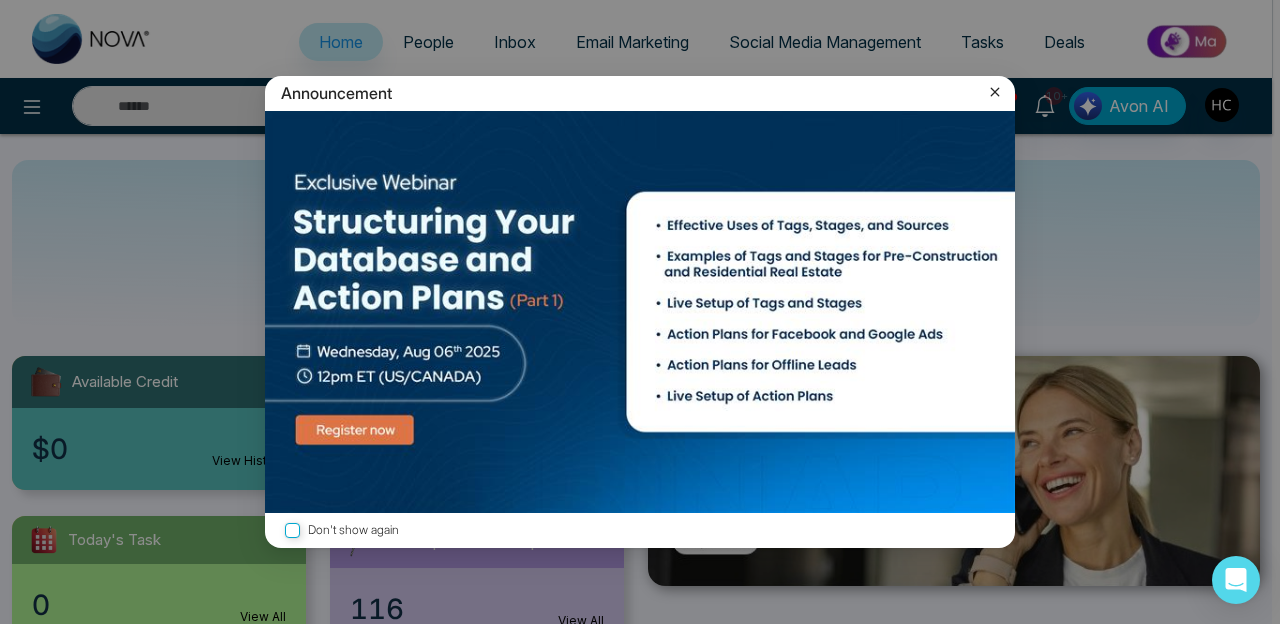click 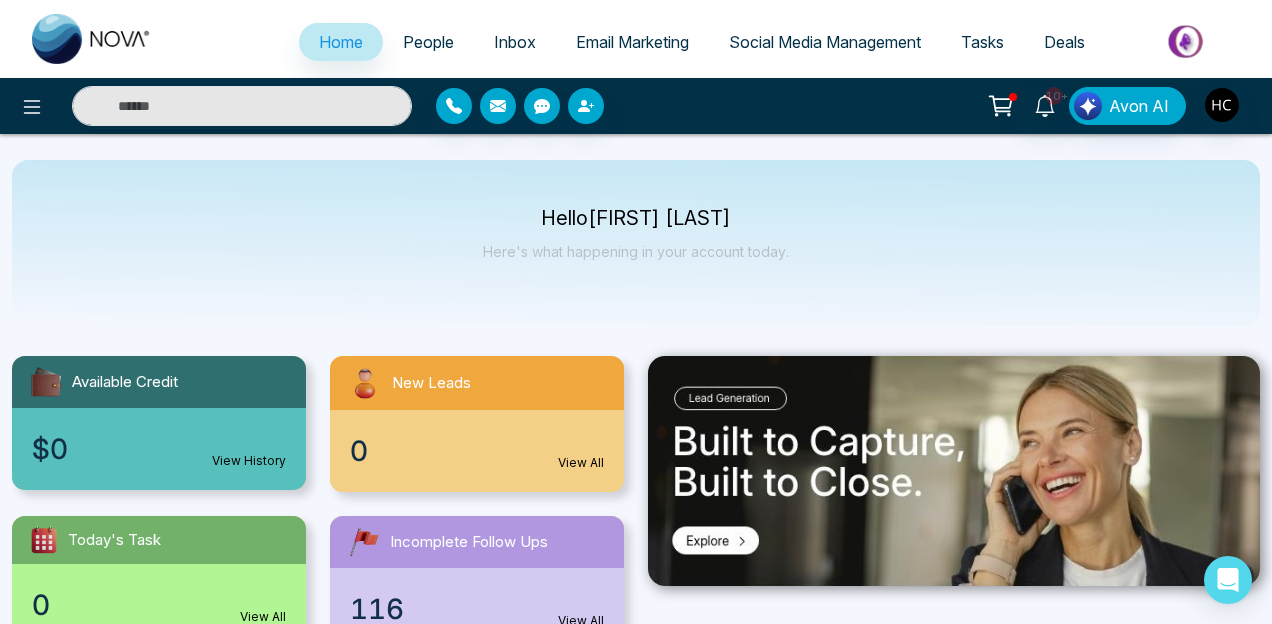 click on "Email Marketing" at bounding box center [632, 42] 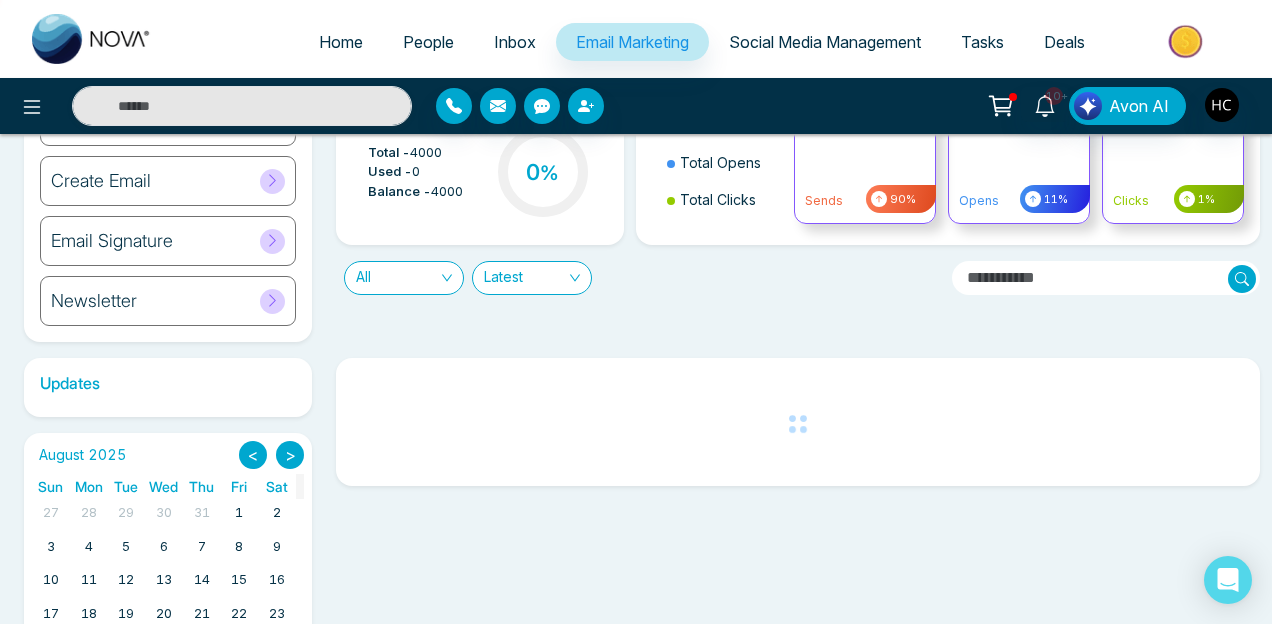scroll, scrollTop: 131, scrollLeft: 0, axis: vertical 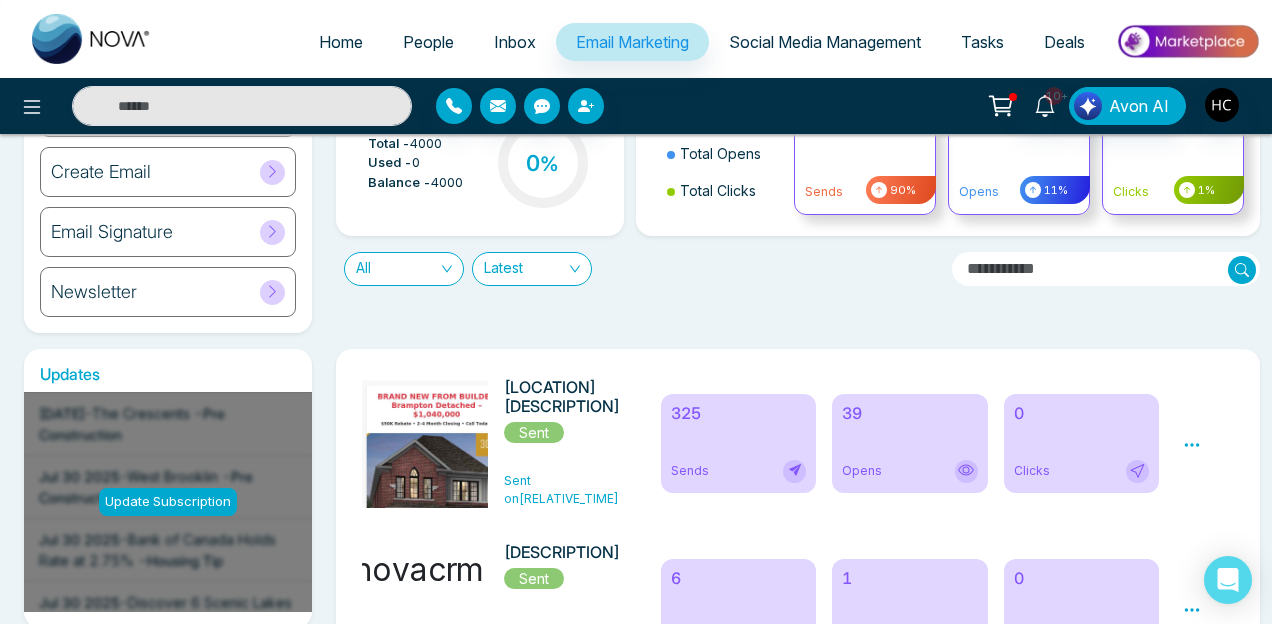 click on "Opens" at bounding box center (910, 471) 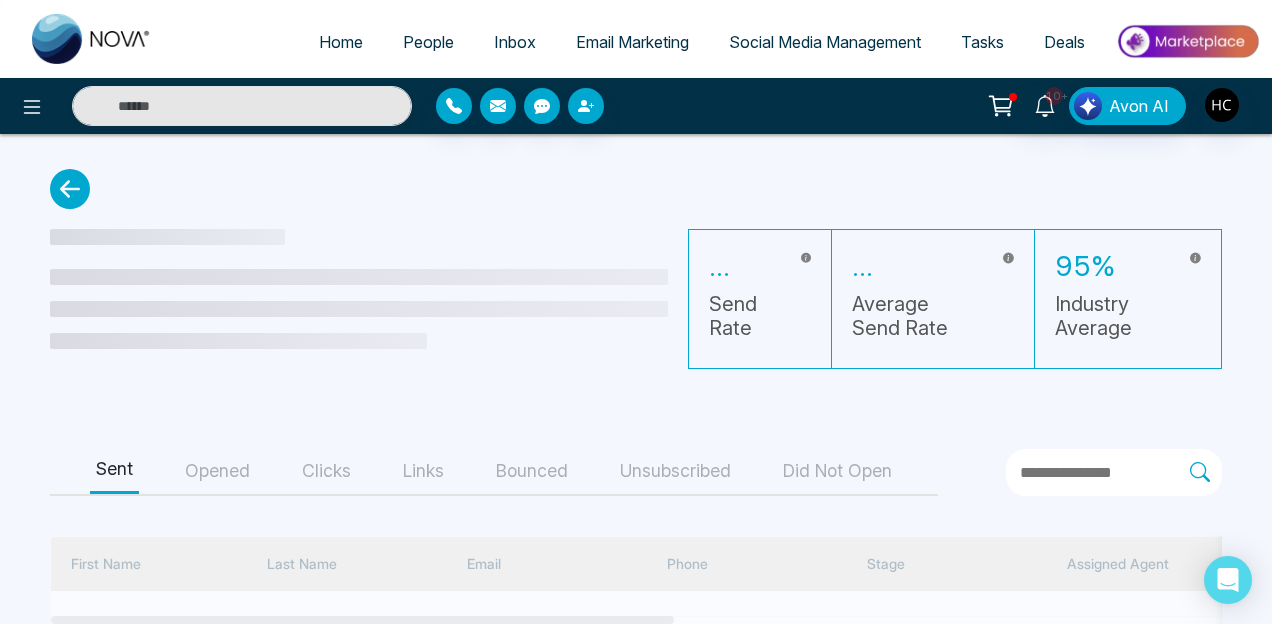 scroll, scrollTop: 175, scrollLeft: 0, axis: vertical 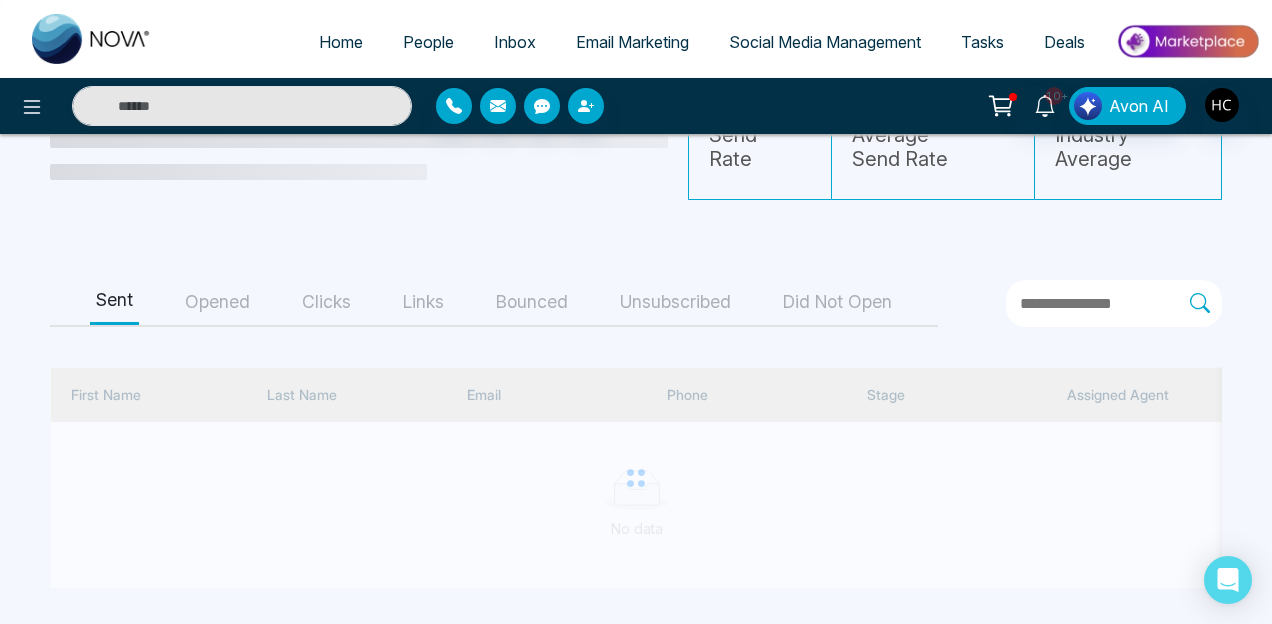 click on "Opened" at bounding box center [217, 302] 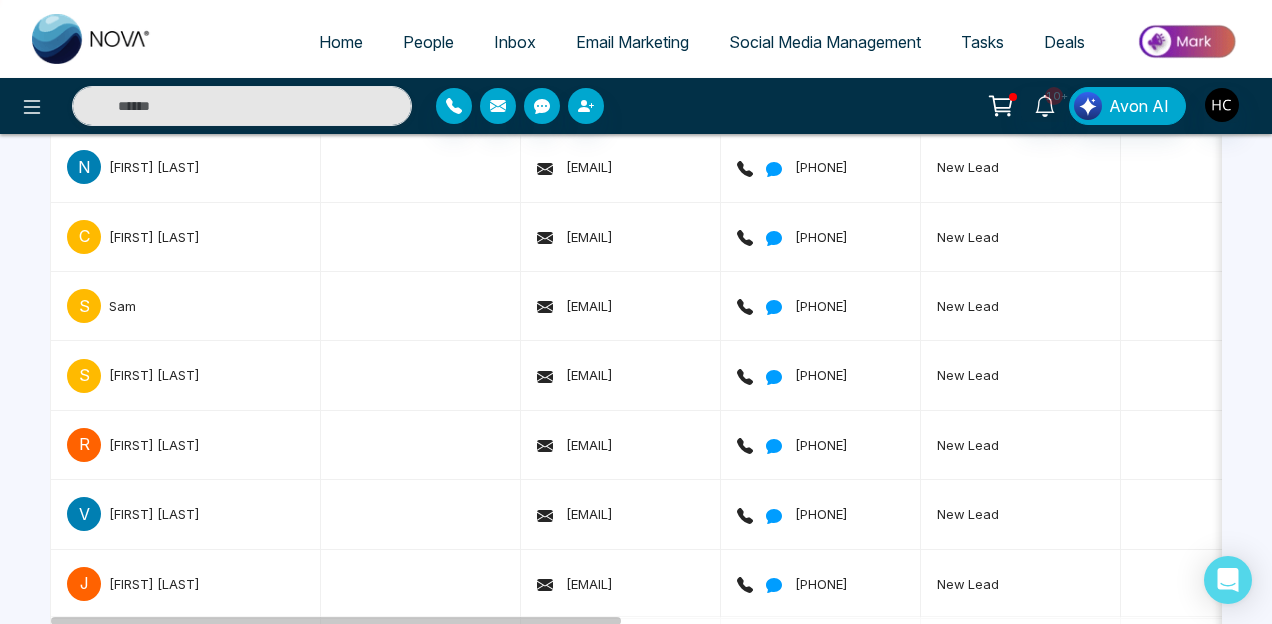 scroll, scrollTop: 2152, scrollLeft: 0, axis: vertical 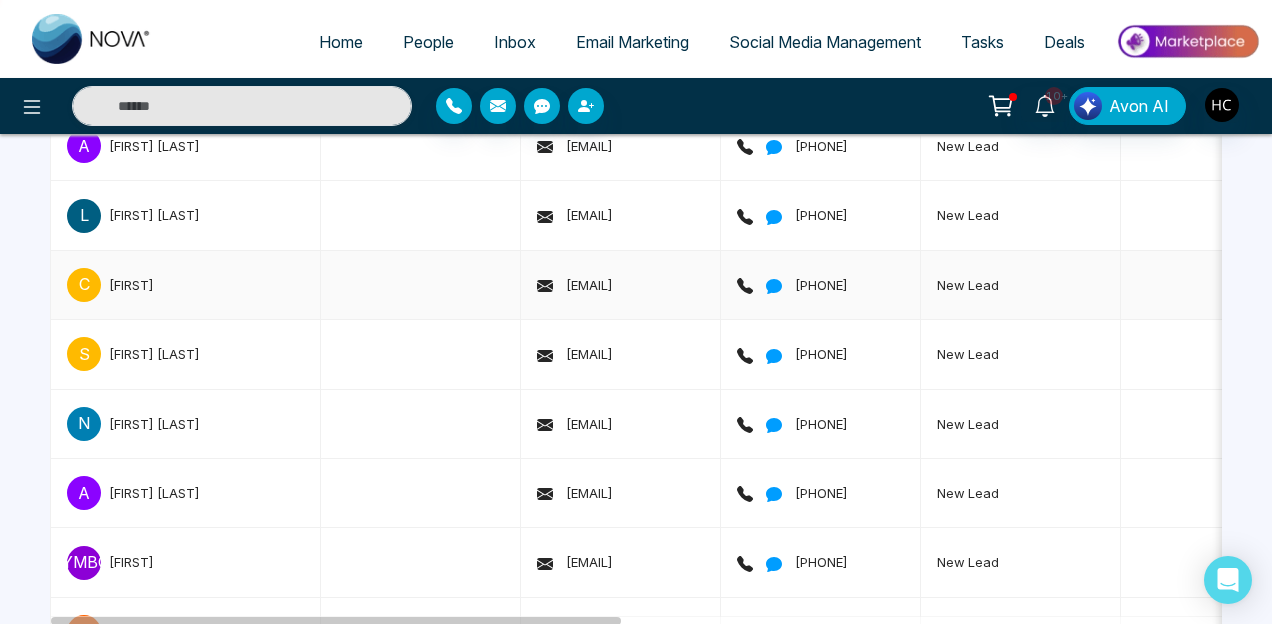 click on "[FIRST]" at bounding box center (131, 285) 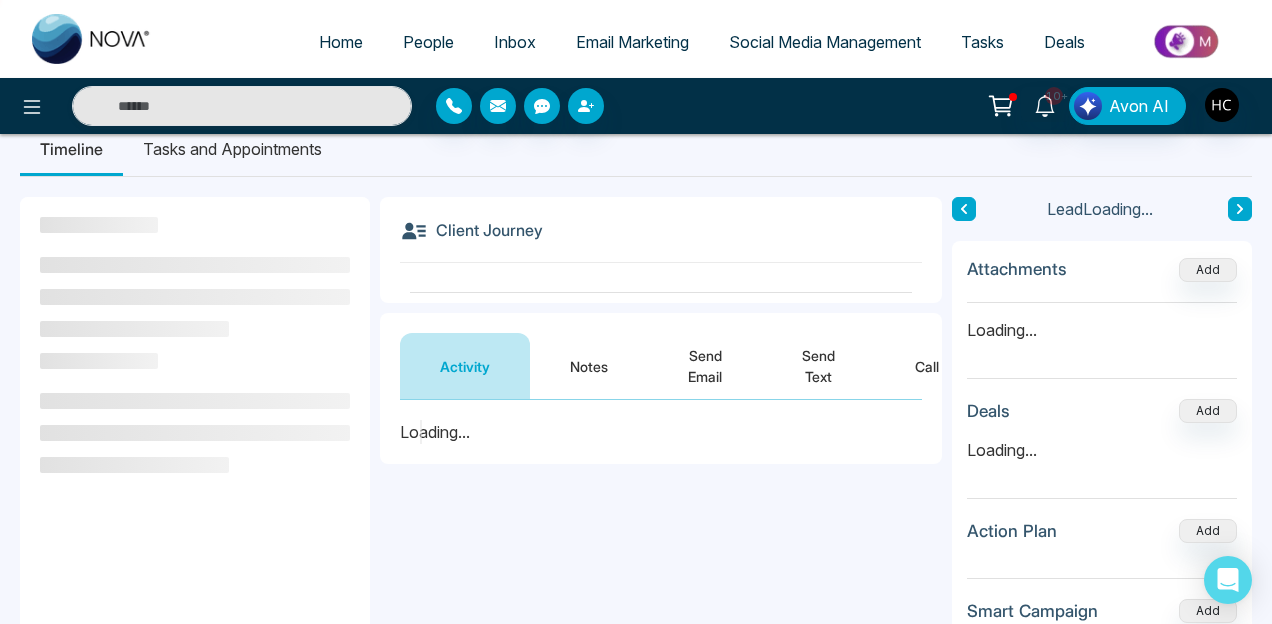 click on "Notes" at bounding box center [589, 366] 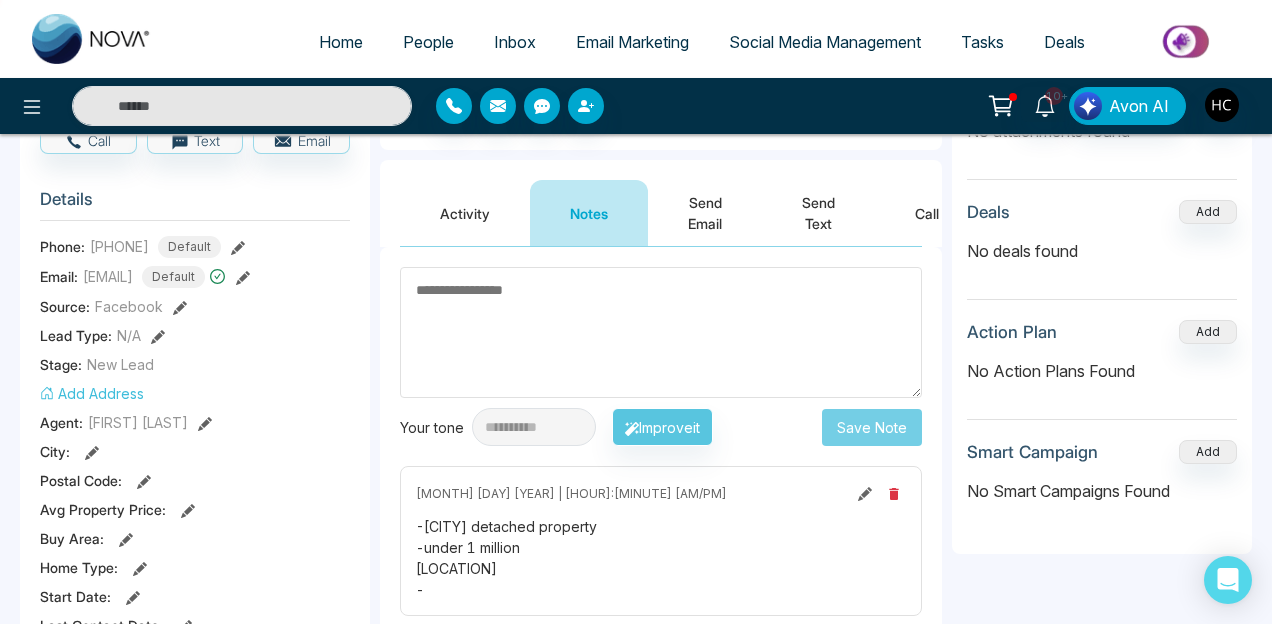 click at bounding box center (661, 332) 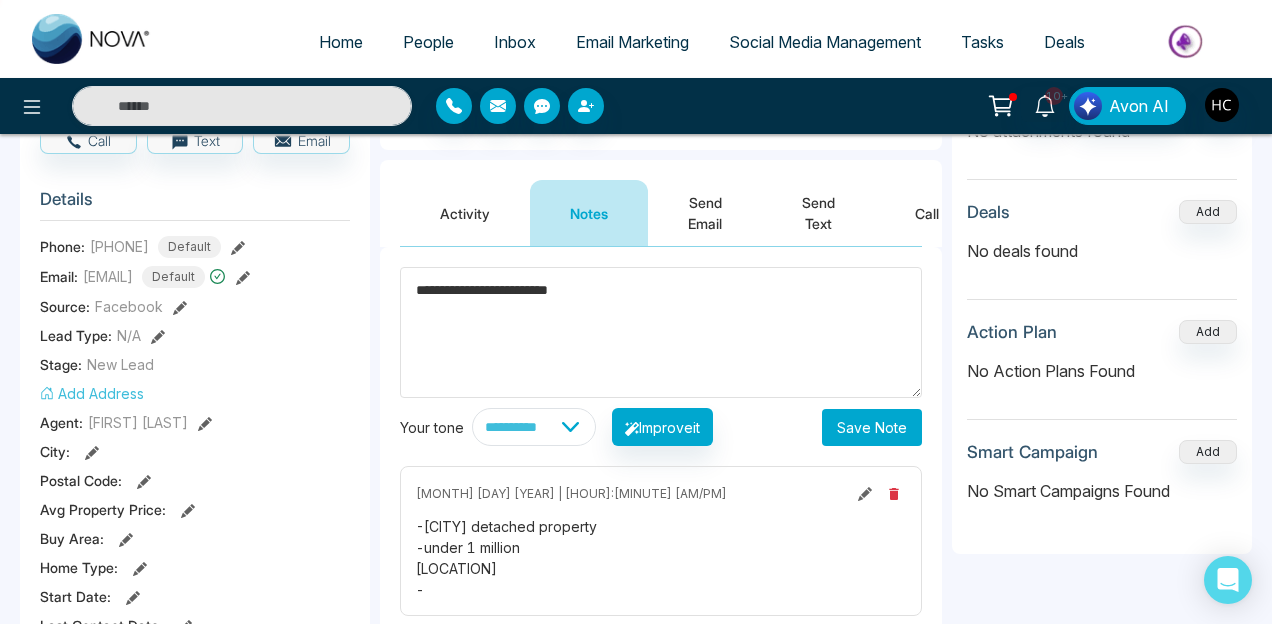 type on "**********" 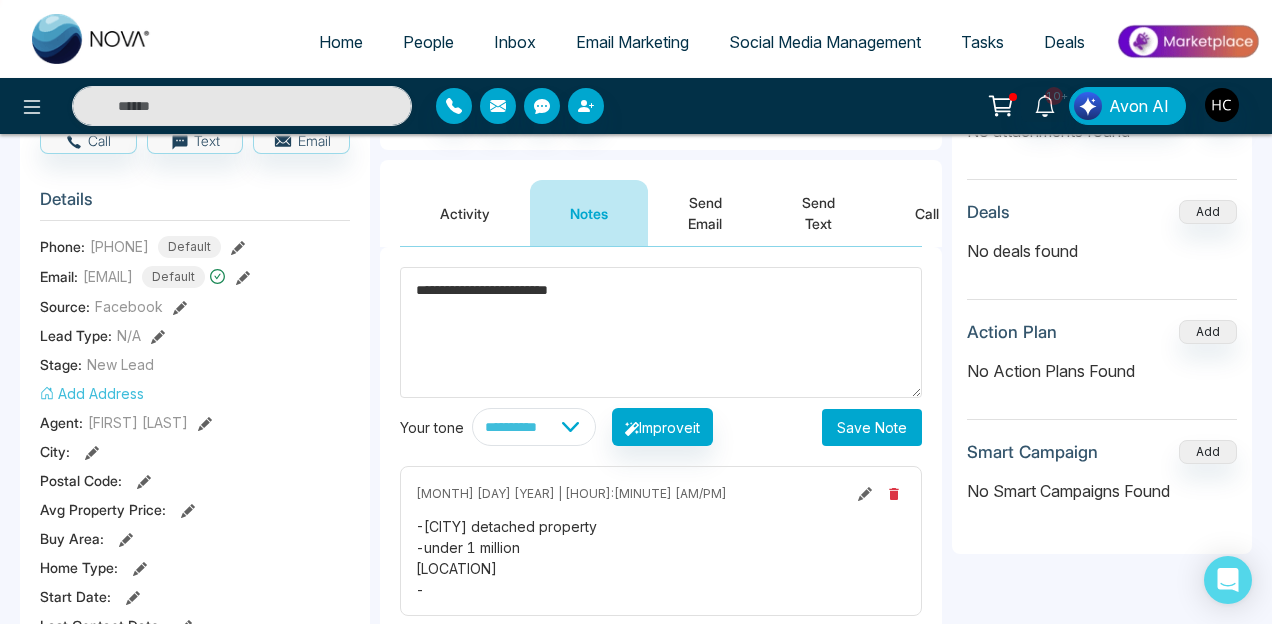 click on "Save Note" at bounding box center [872, 427] 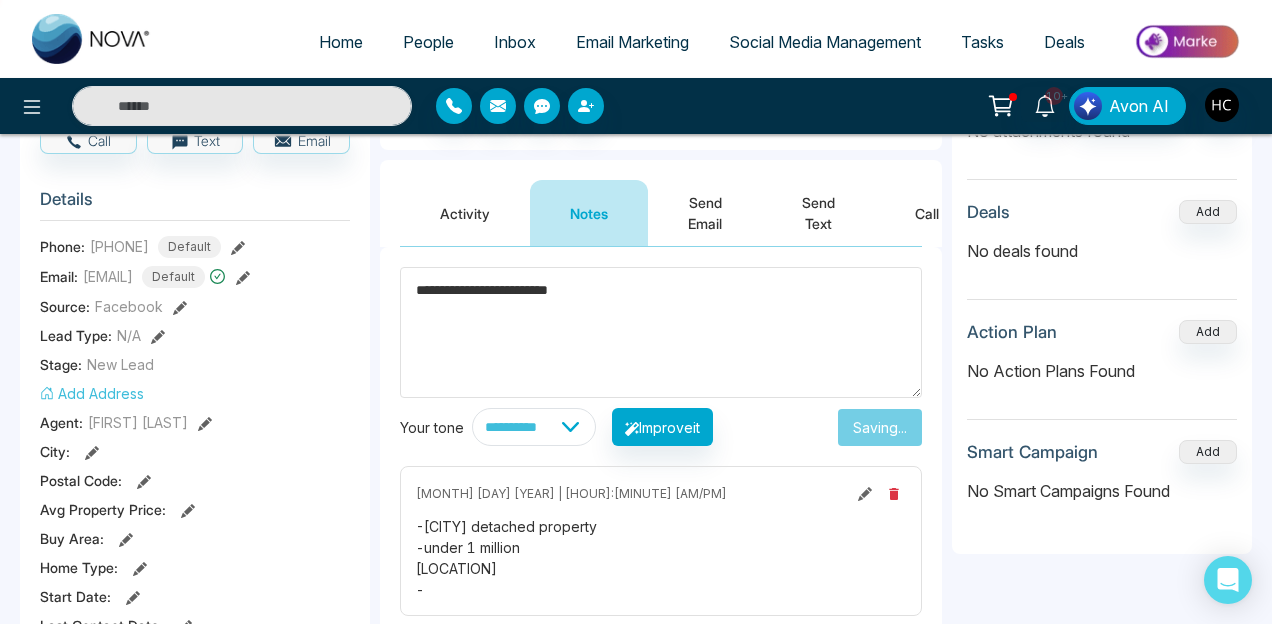 type 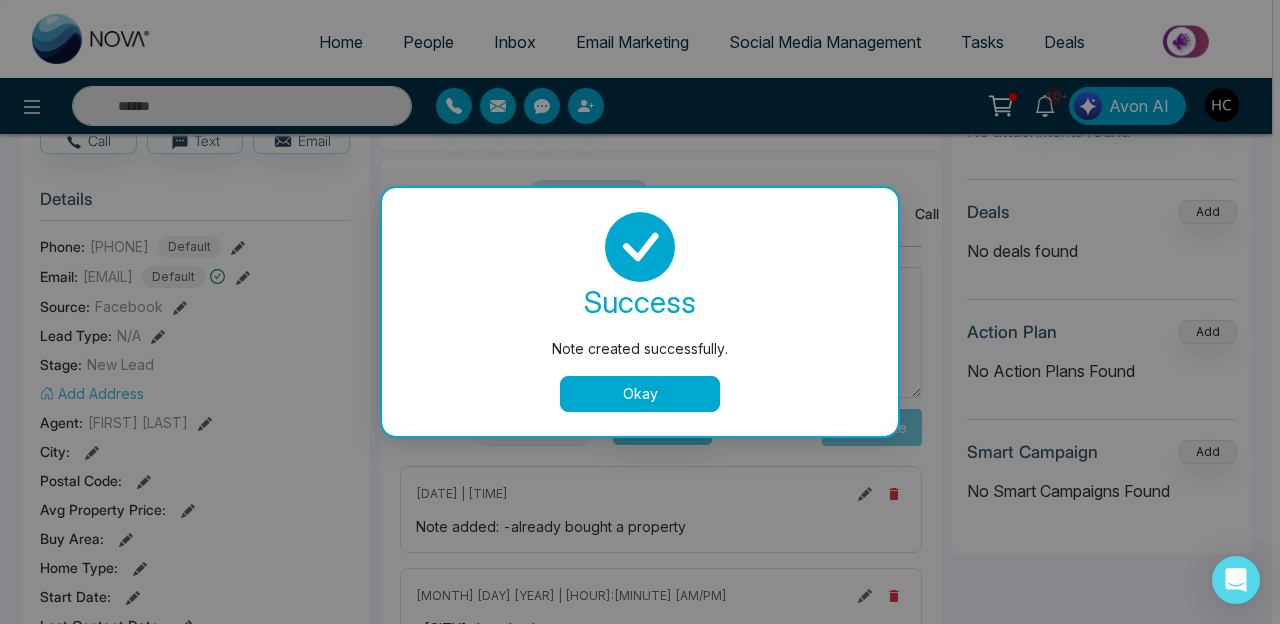 click on "Okay" at bounding box center [640, 394] 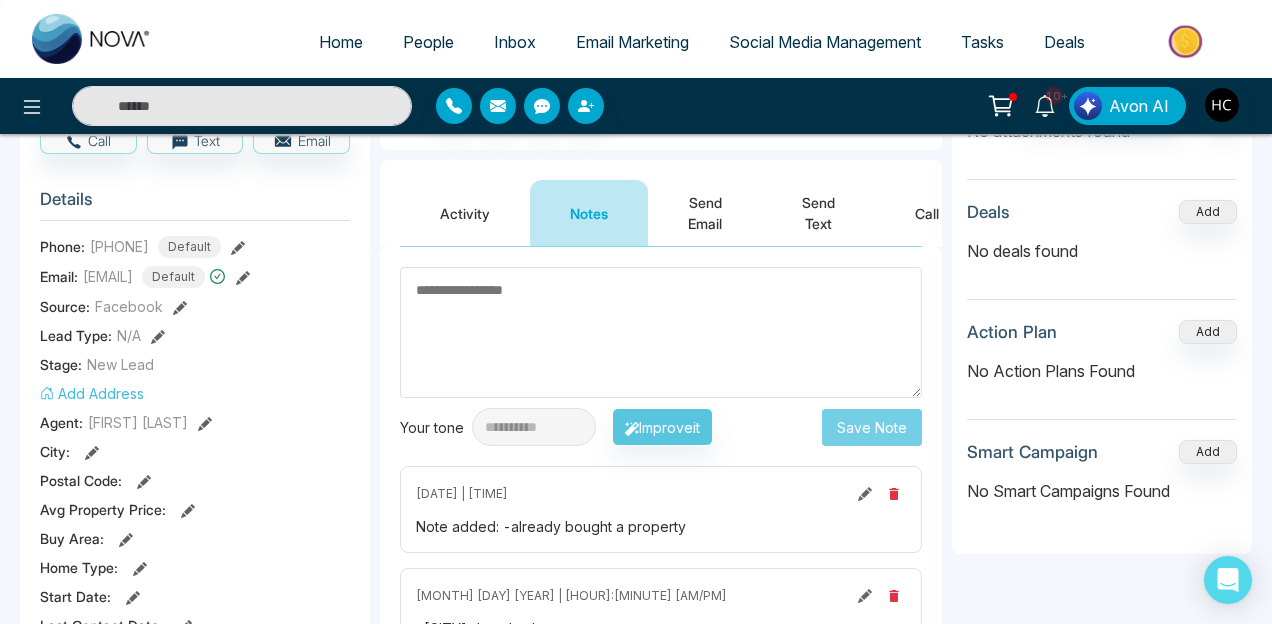 scroll, scrollTop: 0, scrollLeft: 0, axis: both 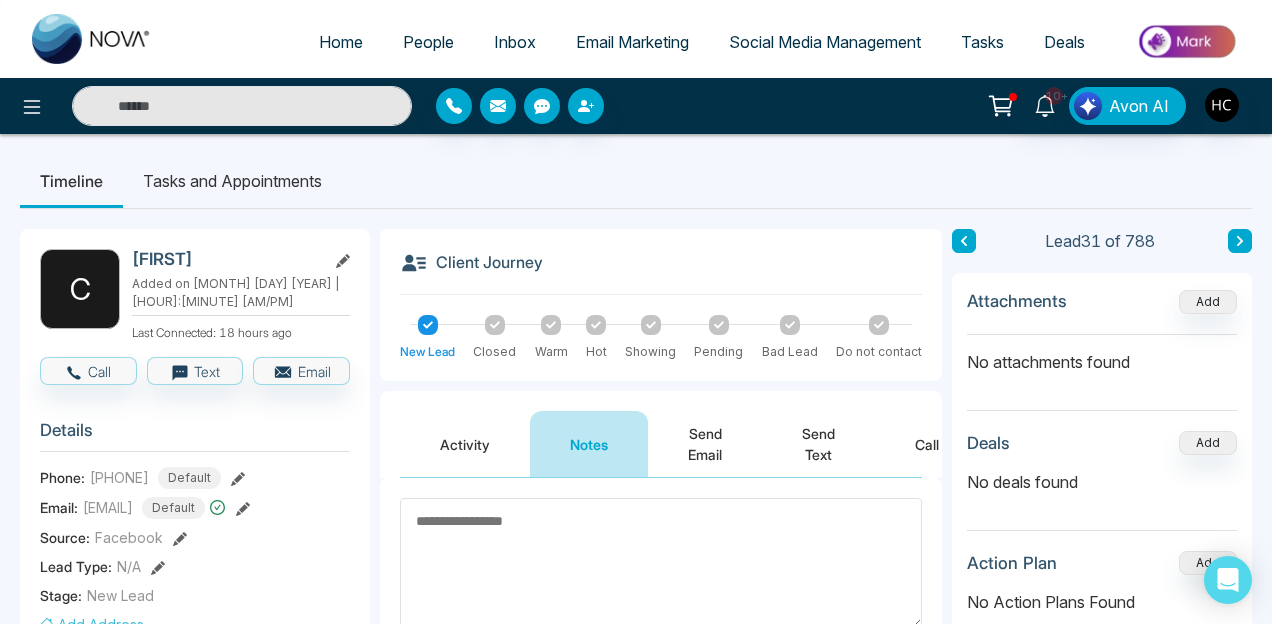 click on "Social Media Management" at bounding box center [825, 42] 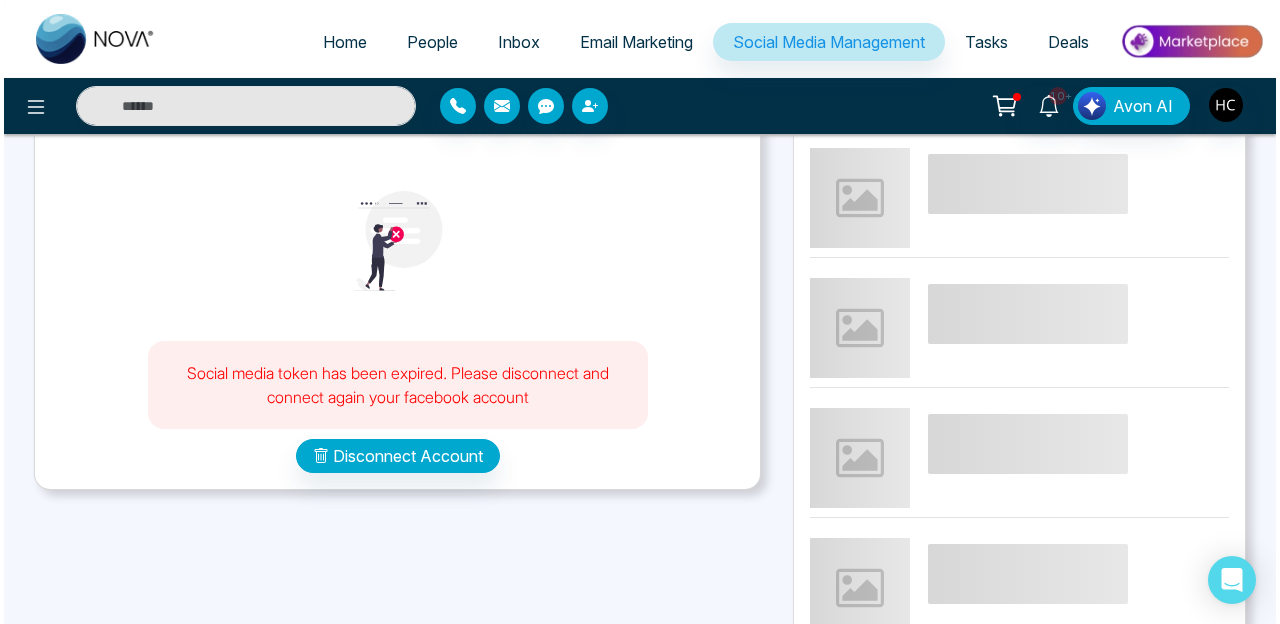 scroll, scrollTop: 256, scrollLeft: 0, axis: vertical 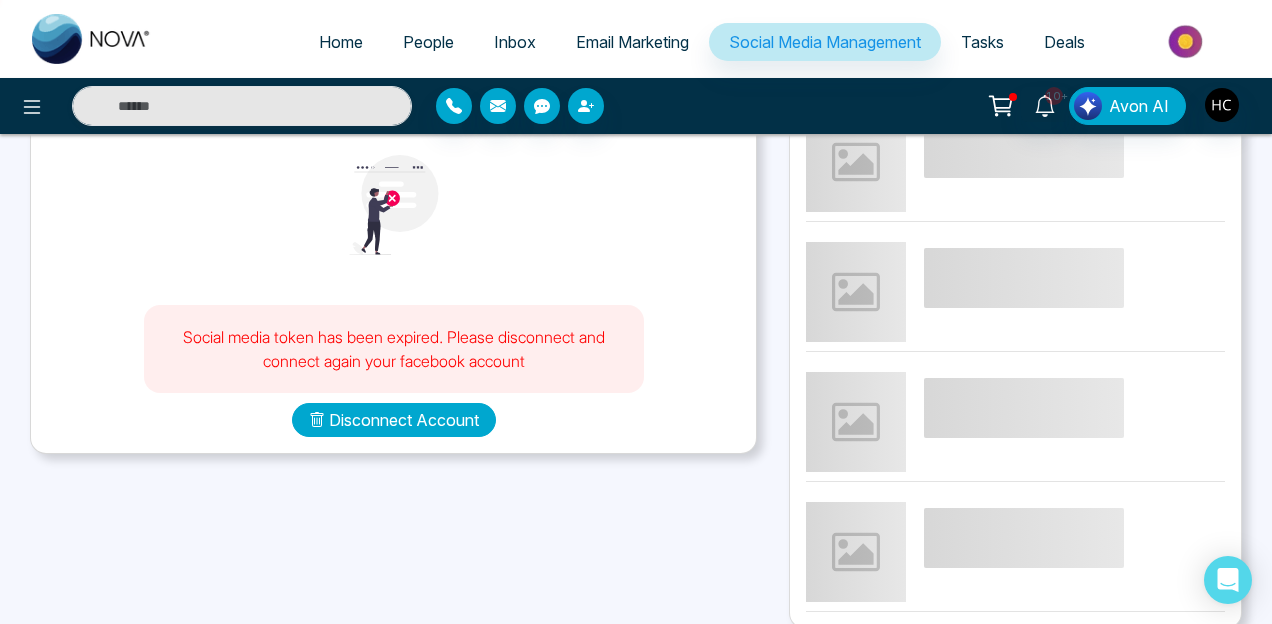 click on "Disconnect Account" at bounding box center (394, 420) 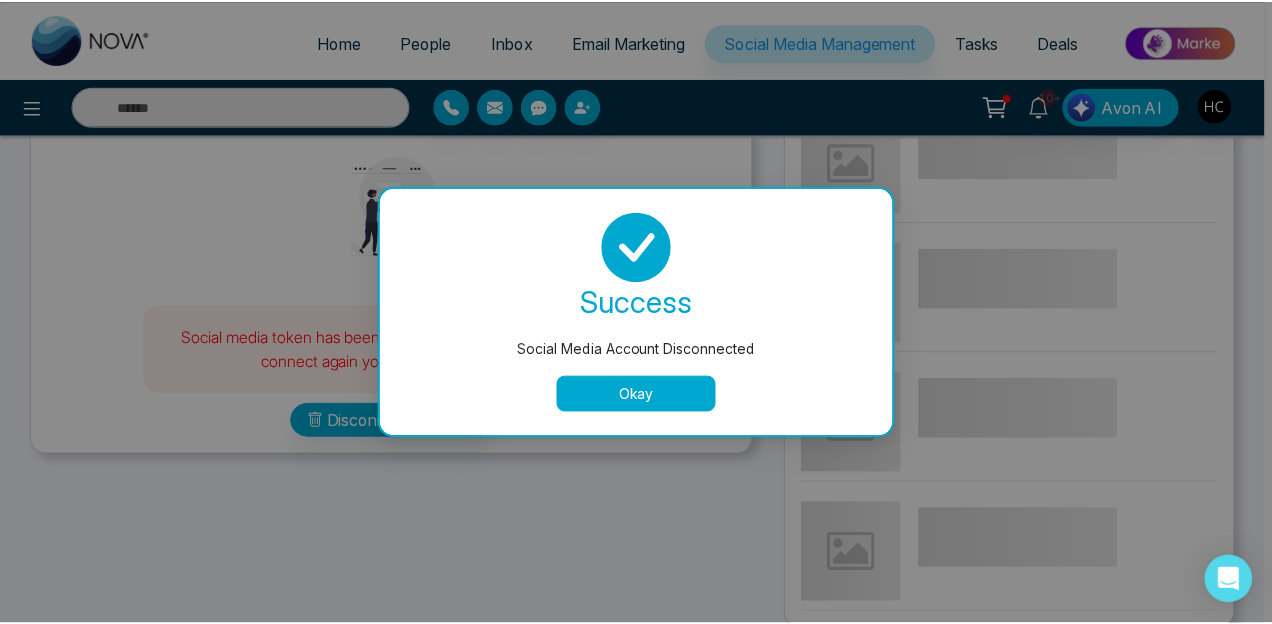 scroll, scrollTop: 0, scrollLeft: 0, axis: both 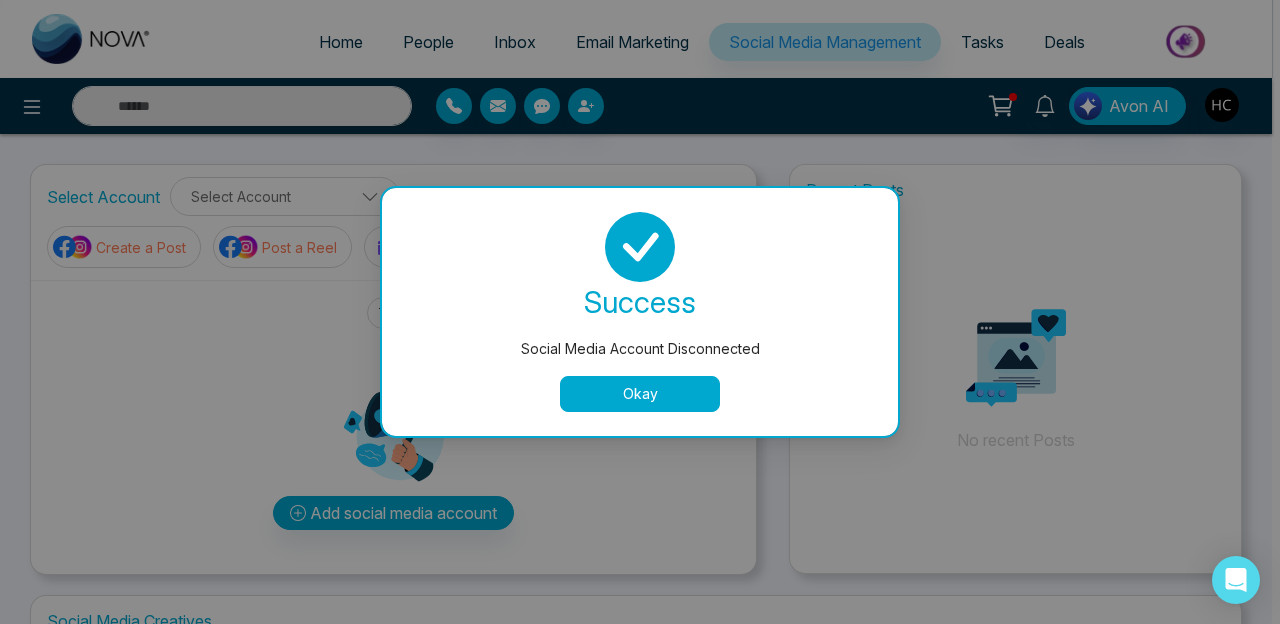 click on "Okay" at bounding box center [640, 394] 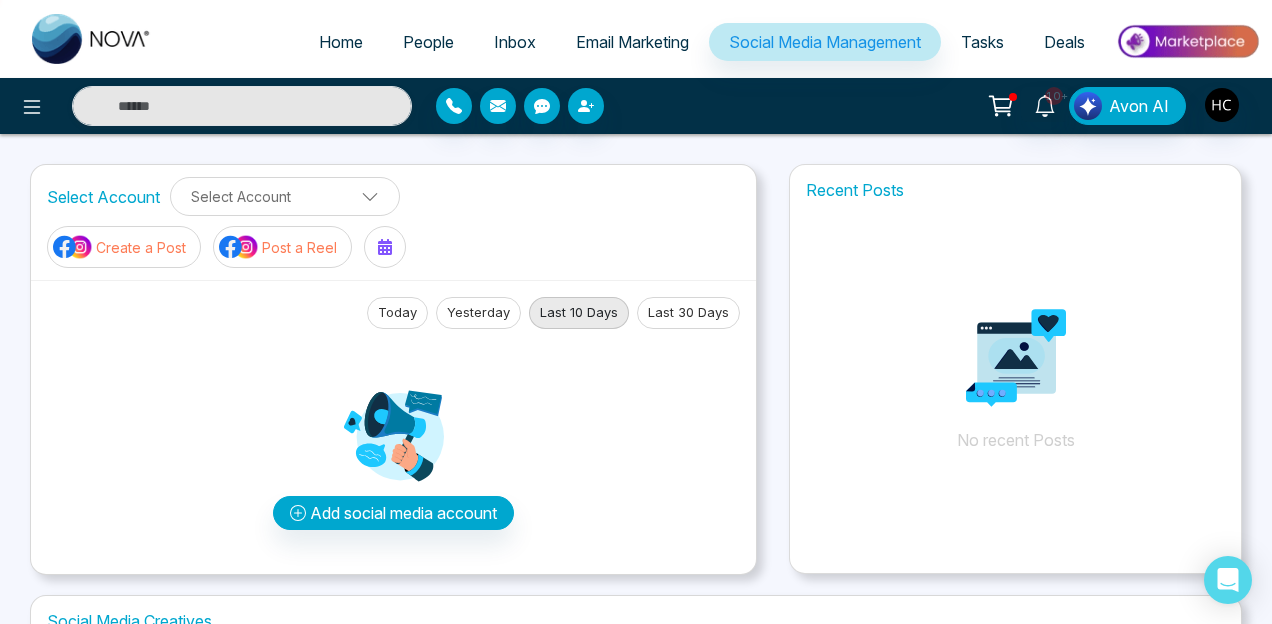 click on "Home People Inbox Email Marketing Social Media Management Tasks Deals" at bounding box center [716, 43] 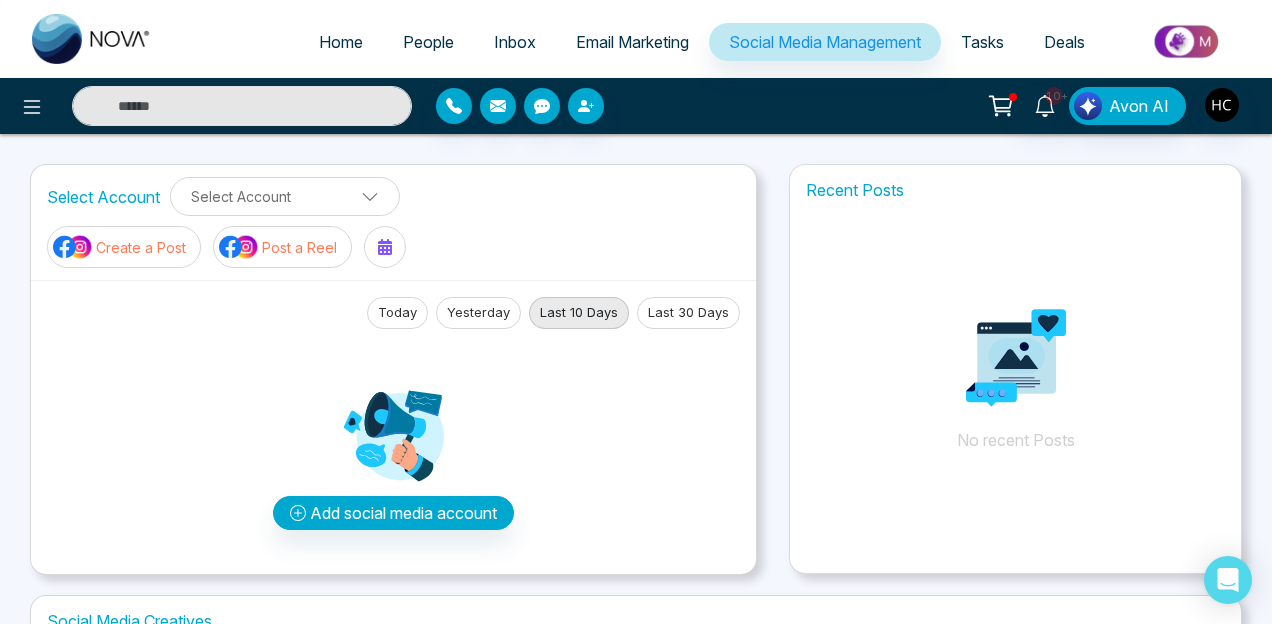 click on "Home People Inbox Email Marketing Social Media Management Tasks Deals" at bounding box center [716, 43] 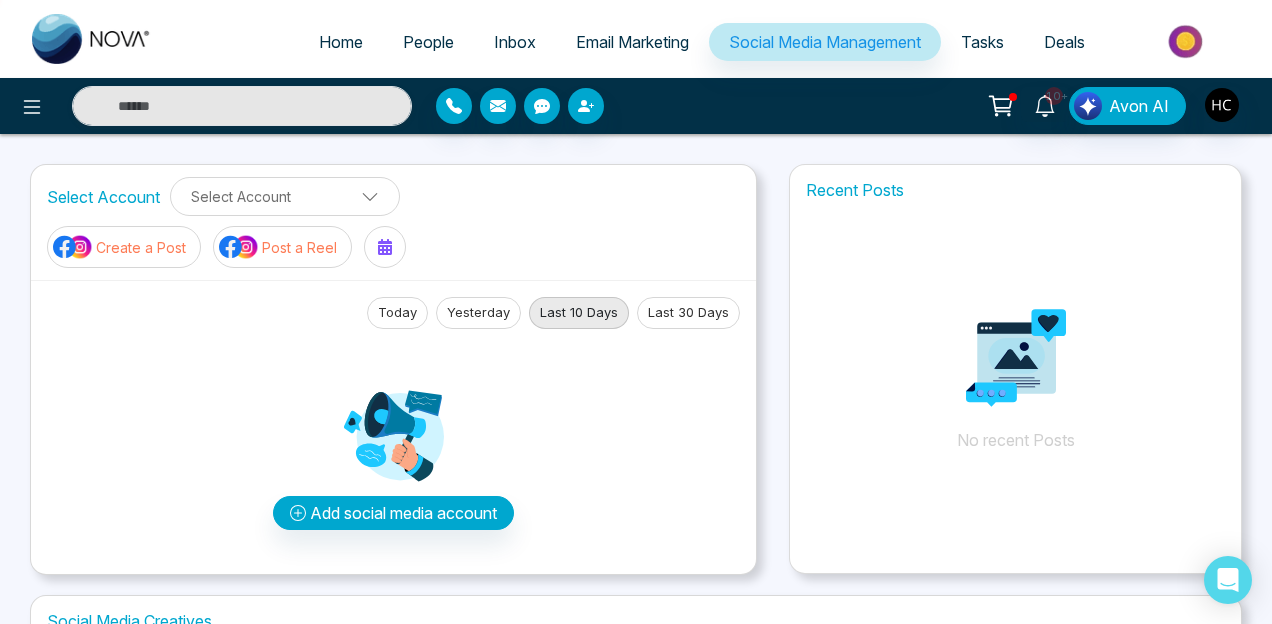 click on "Email Marketing" at bounding box center (632, 42) 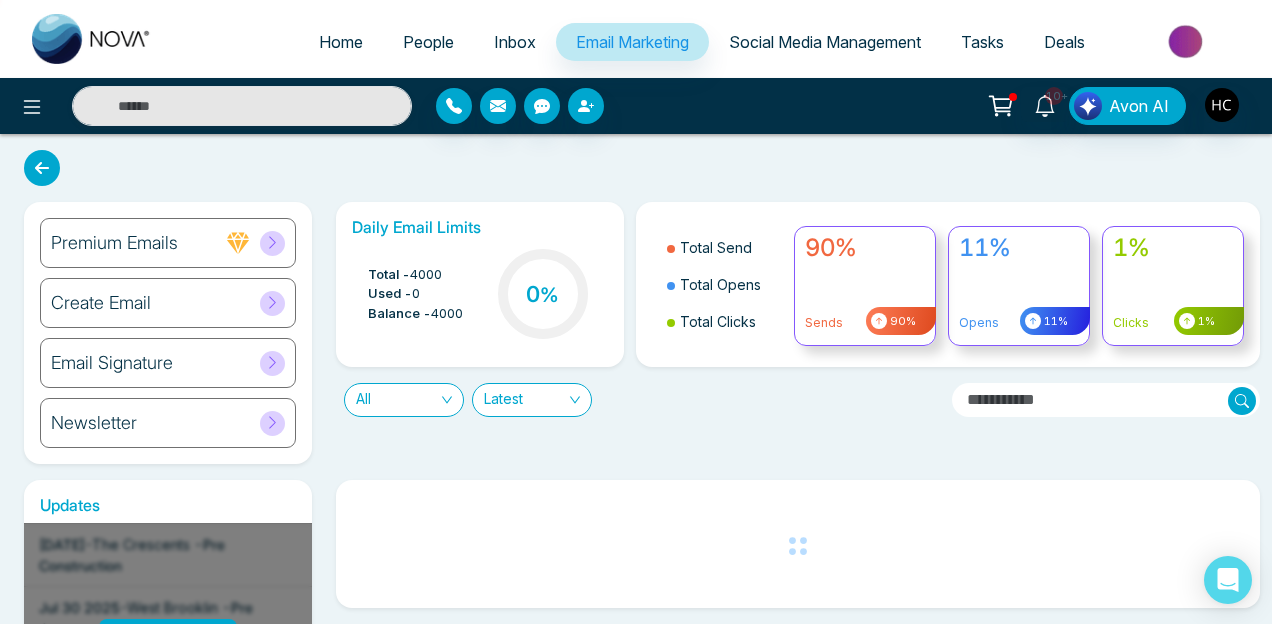 click on "Inbox" at bounding box center [515, 42] 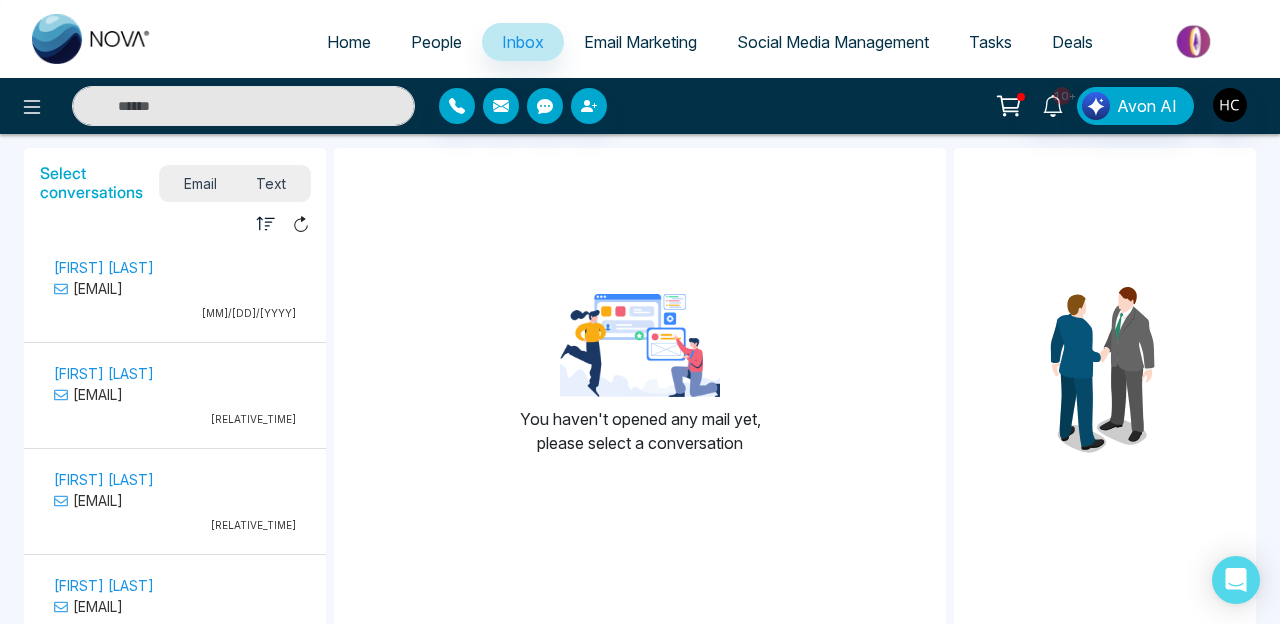 click on "People" at bounding box center (436, 42) 